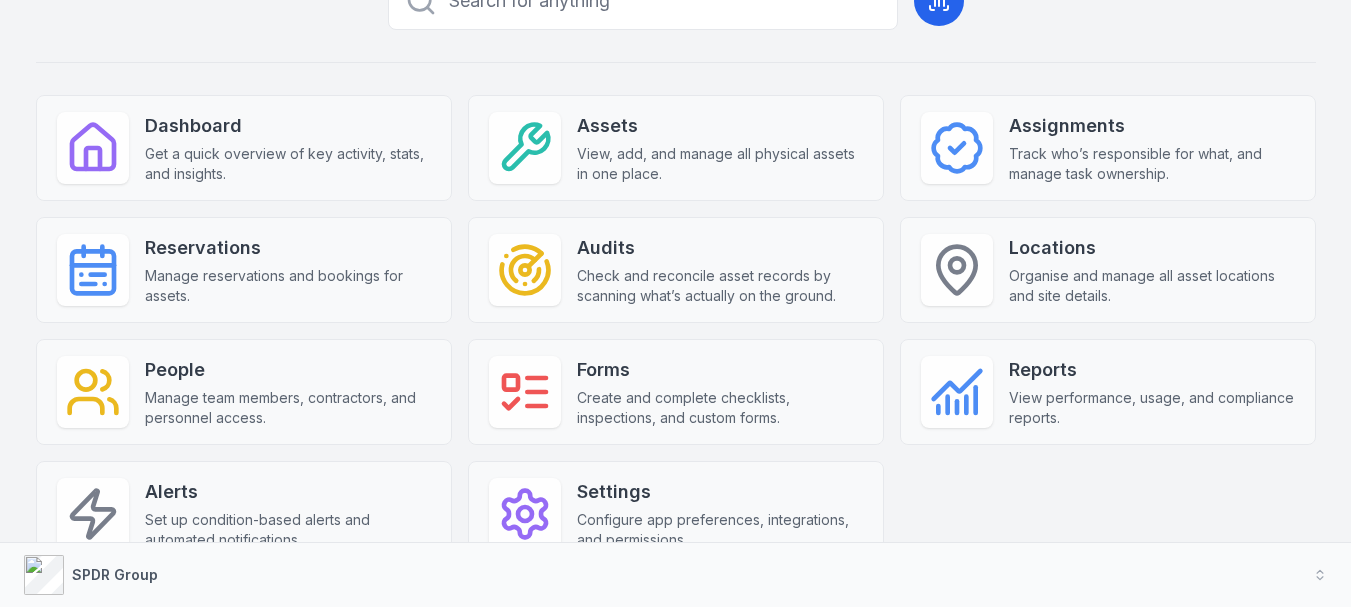 scroll, scrollTop: 212, scrollLeft: 0, axis: vertical 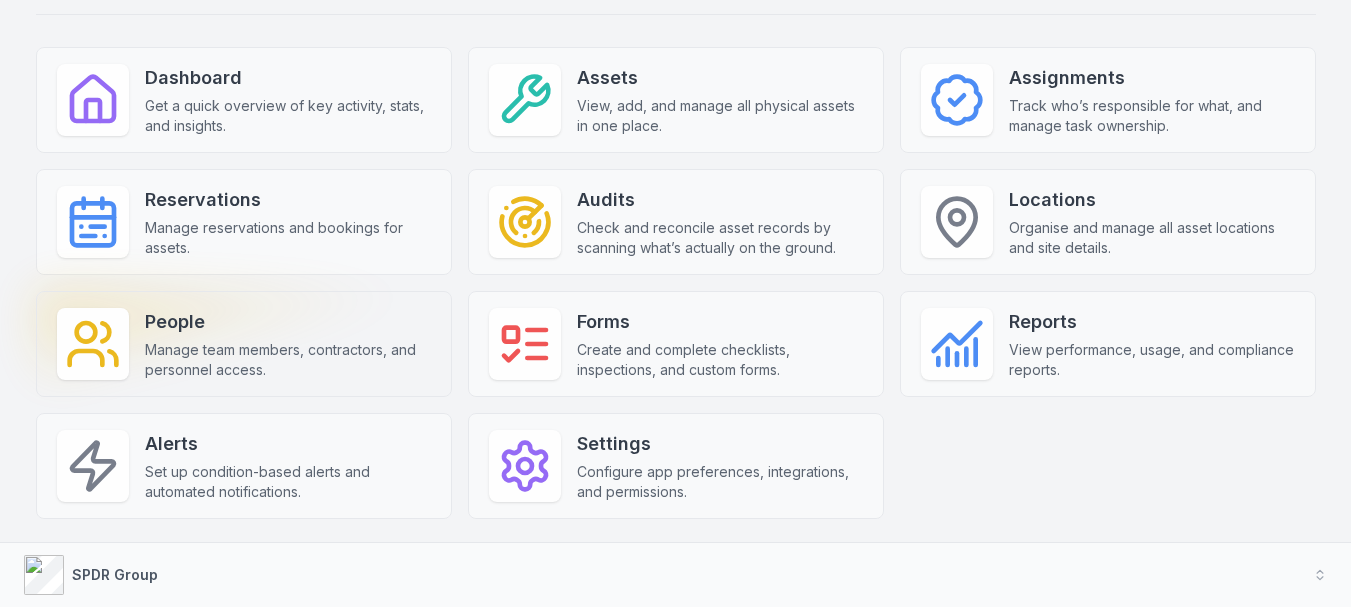click on "Manage team members, contractors, and personnel access." at bounding box center (288, 360) 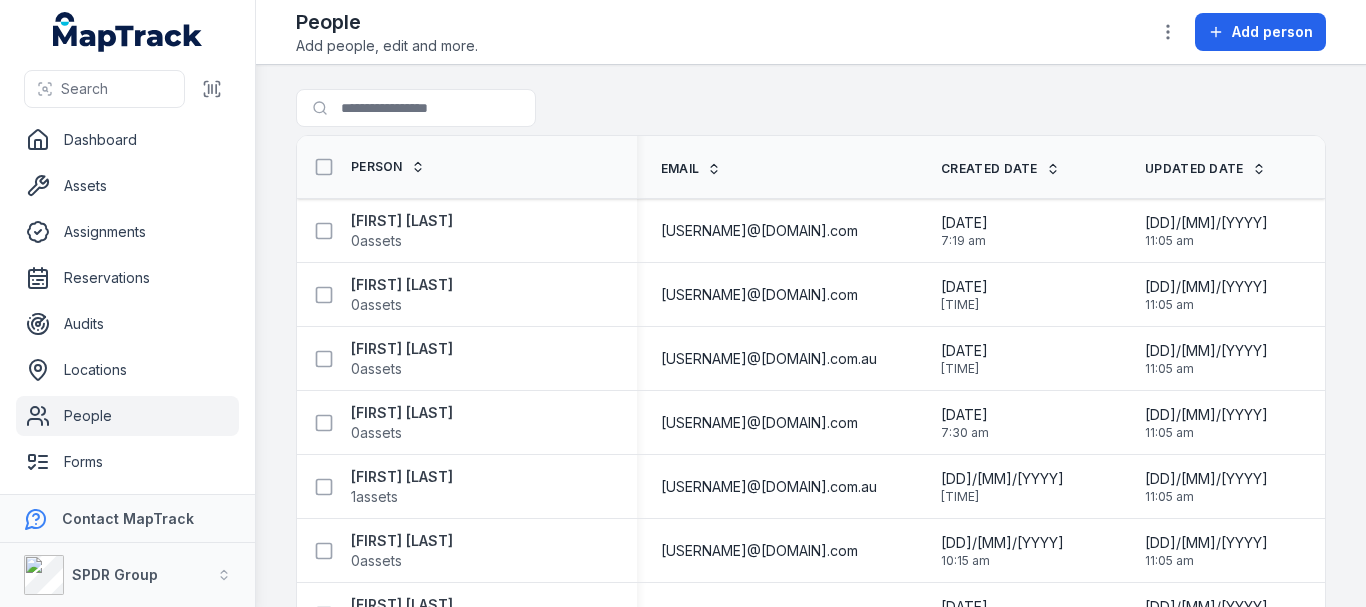 scroll, scrollTop: 0, scrollLeft: 0, axis: both 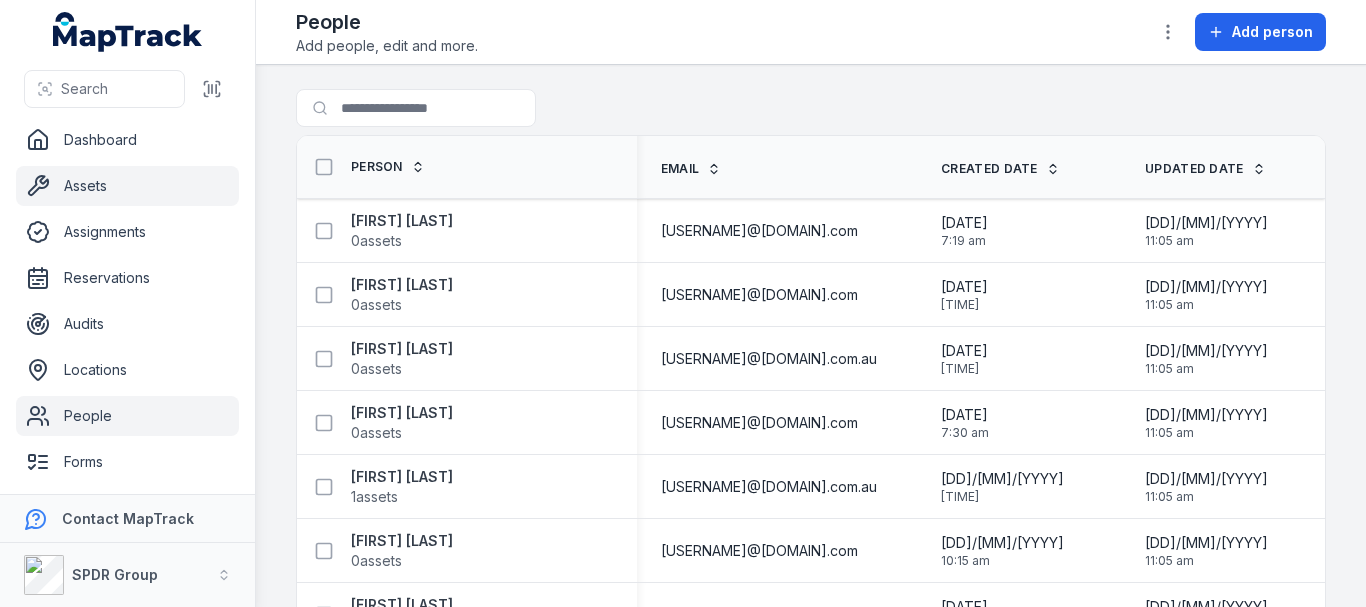 click on "Assets" at bounding box center [127, 186] 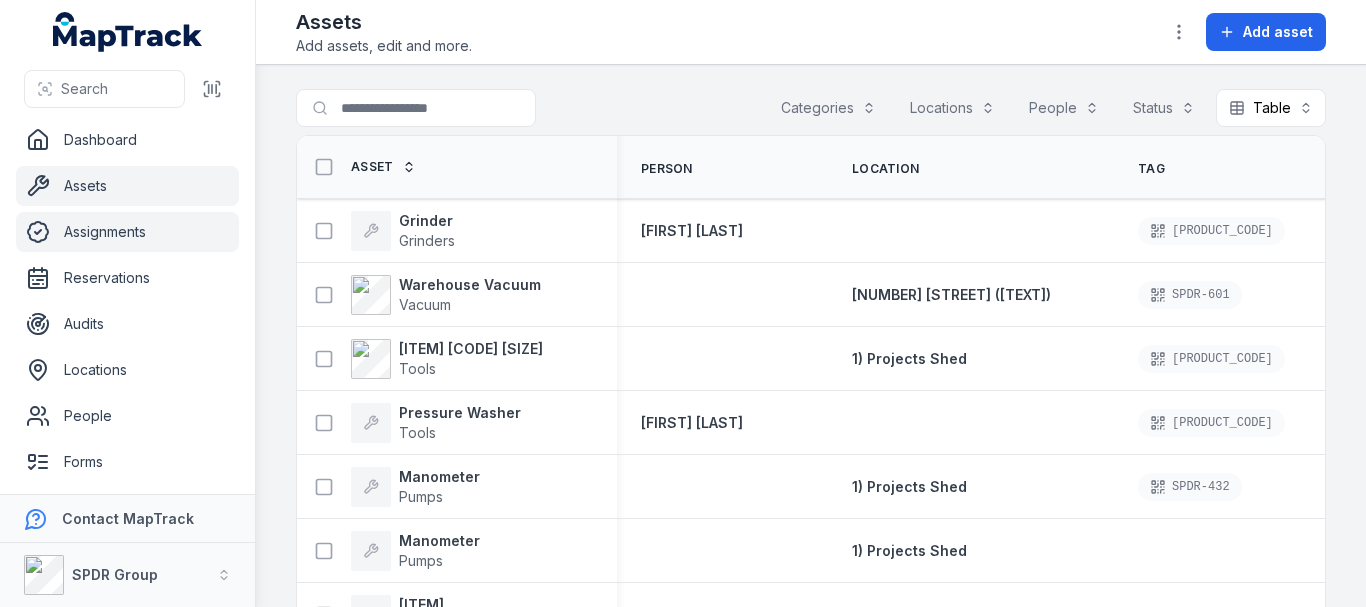 click on "Assignments" at bounding box center (127, 232) 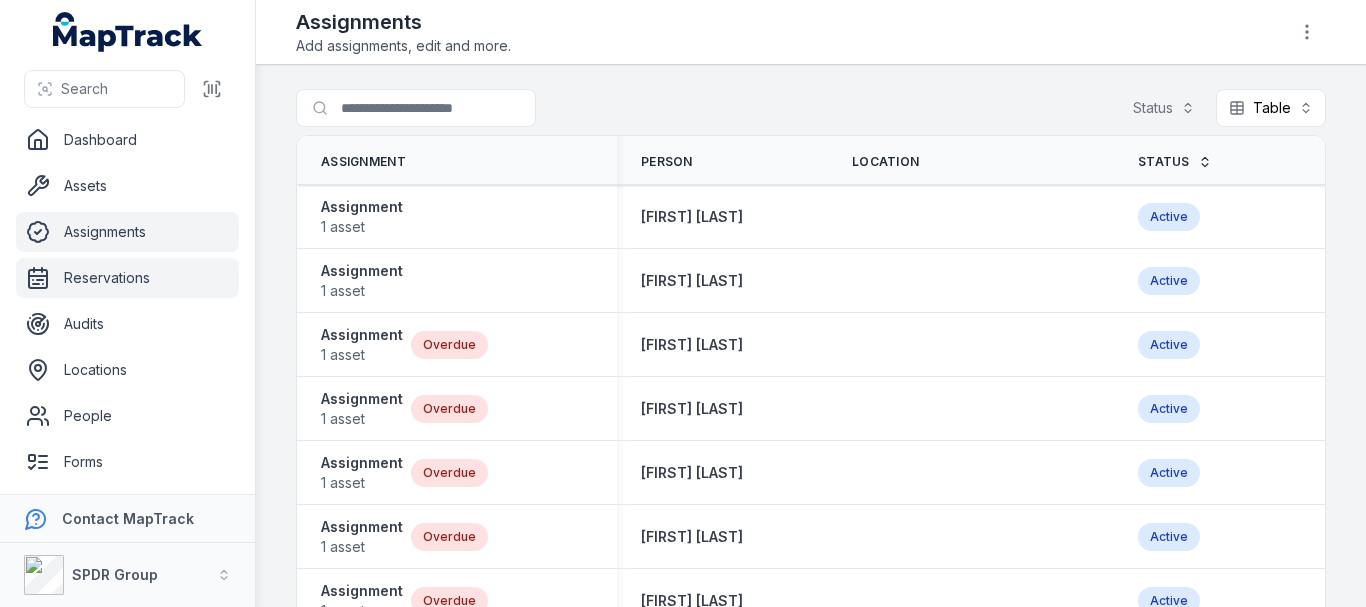 click on "Reservations" at bounding box center [127, 278] 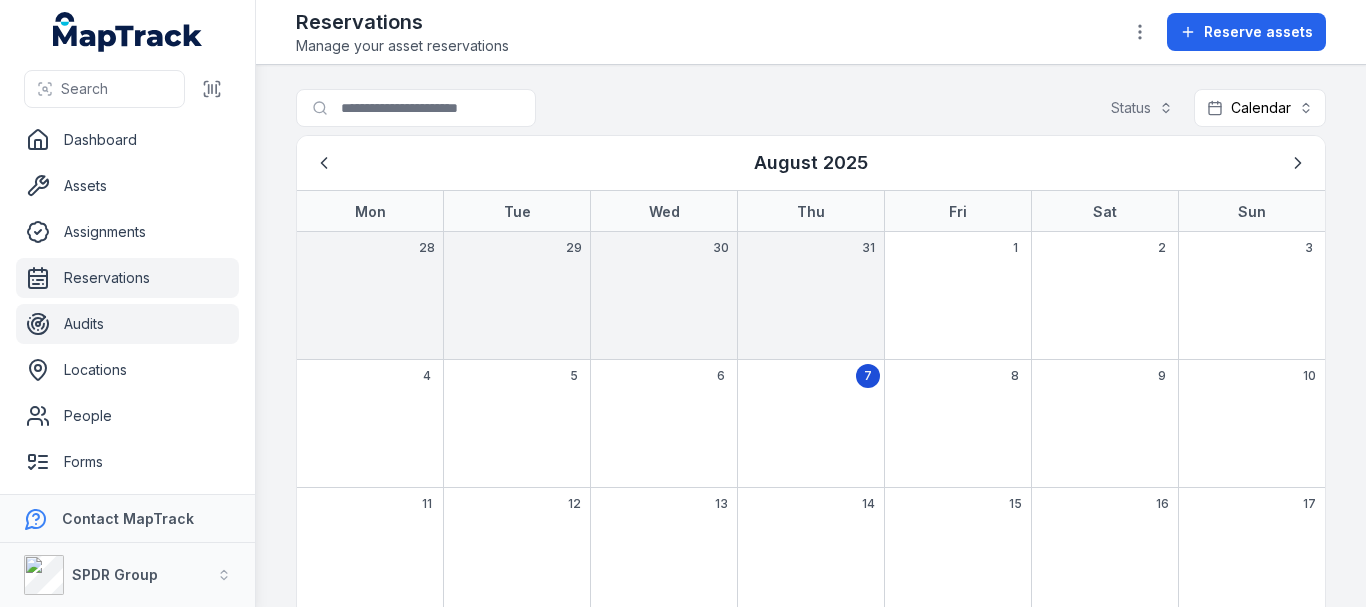 click on "Audits" at bounding box center [127, 324] 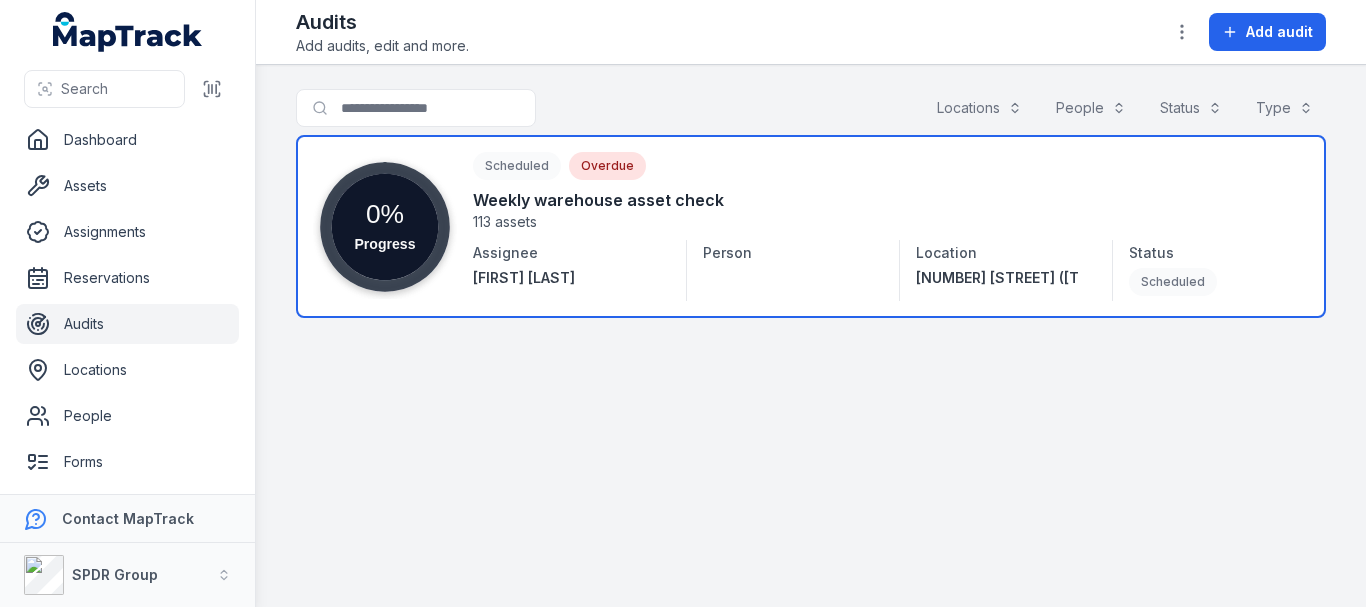 click at bounding box center (811, 226) 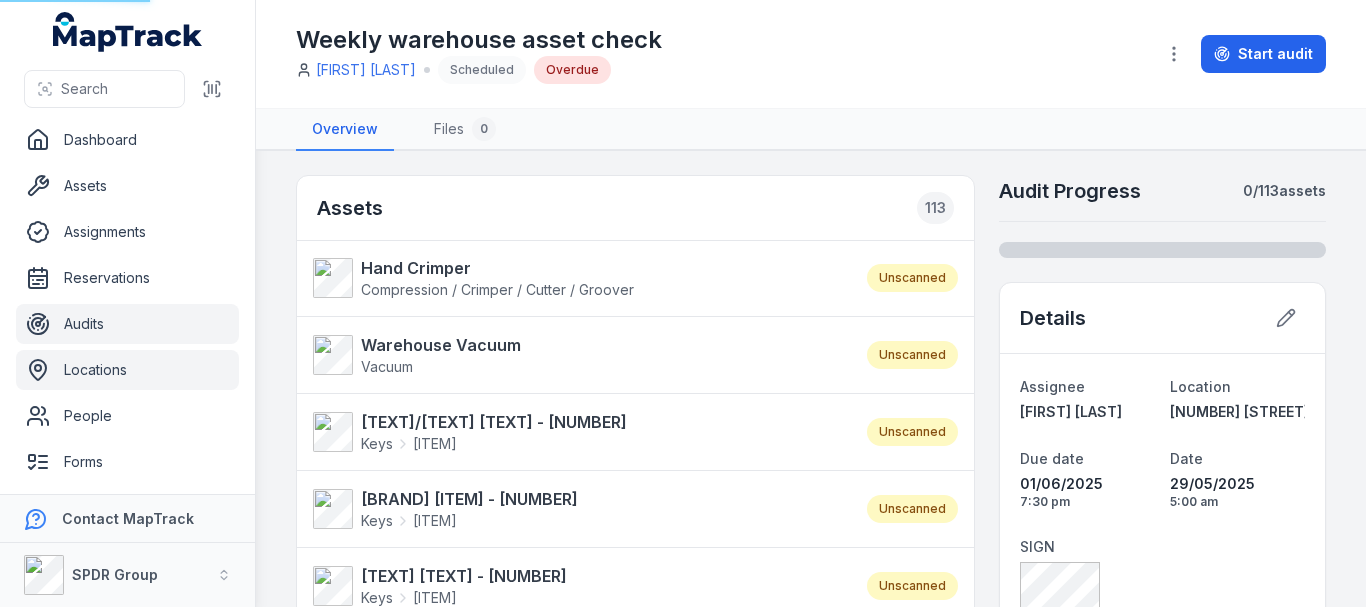 click on "Locations" at bounding box center [127, 370] 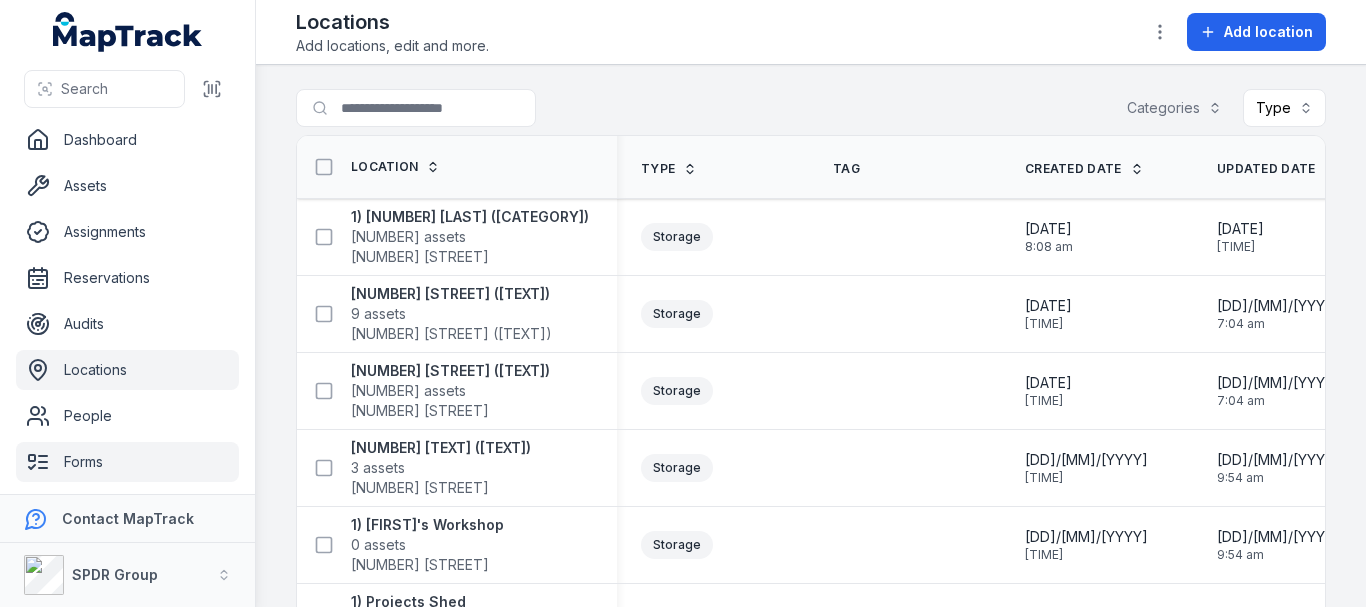 click on "Forms" at bounding box center [127, 462] 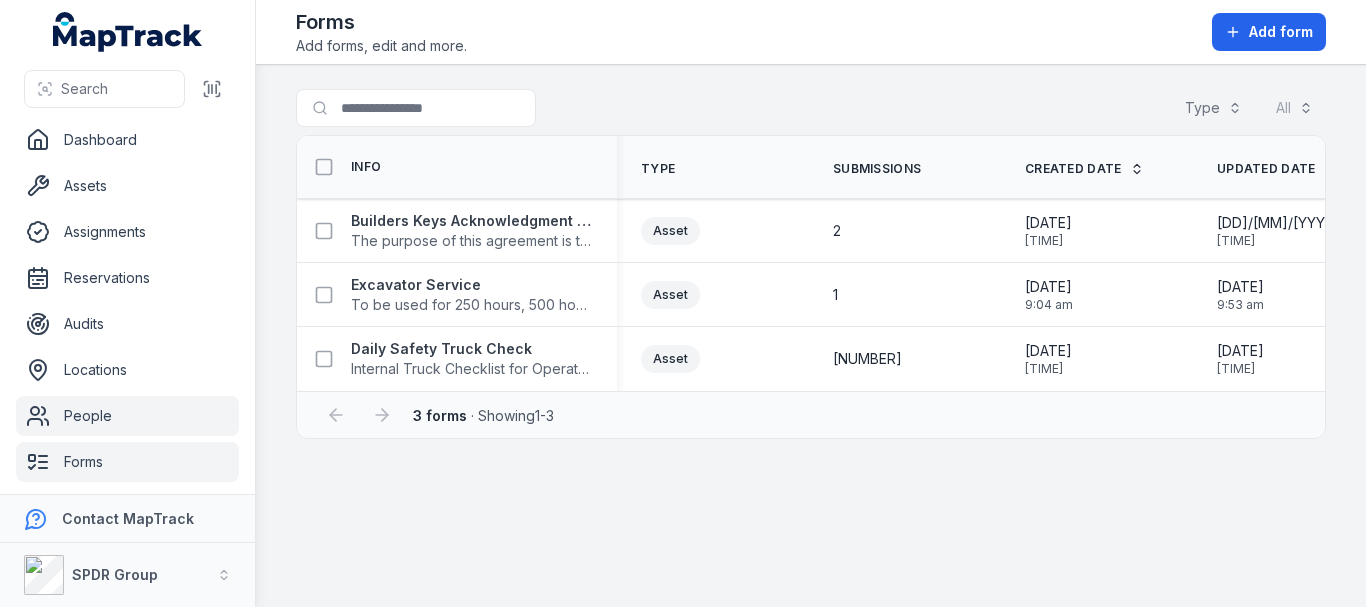 click on "People" at bounding box center (127, 416) 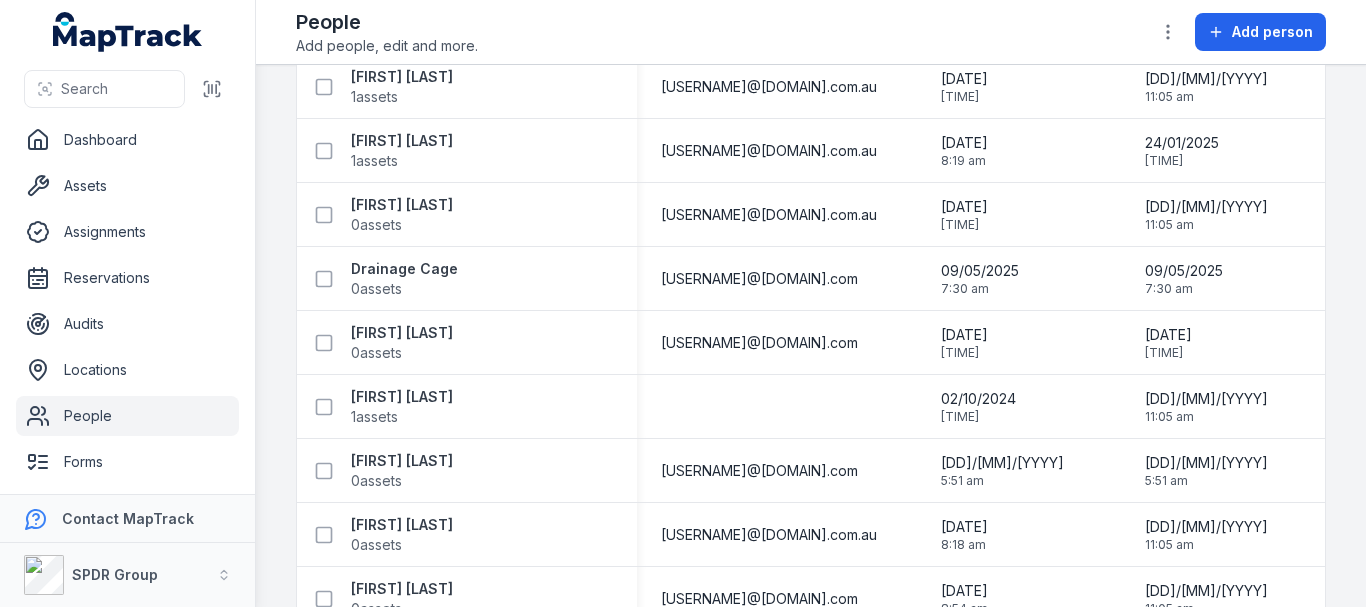 scroll, scrollTop: 2817, scrollLeft: 0, axis: vertical 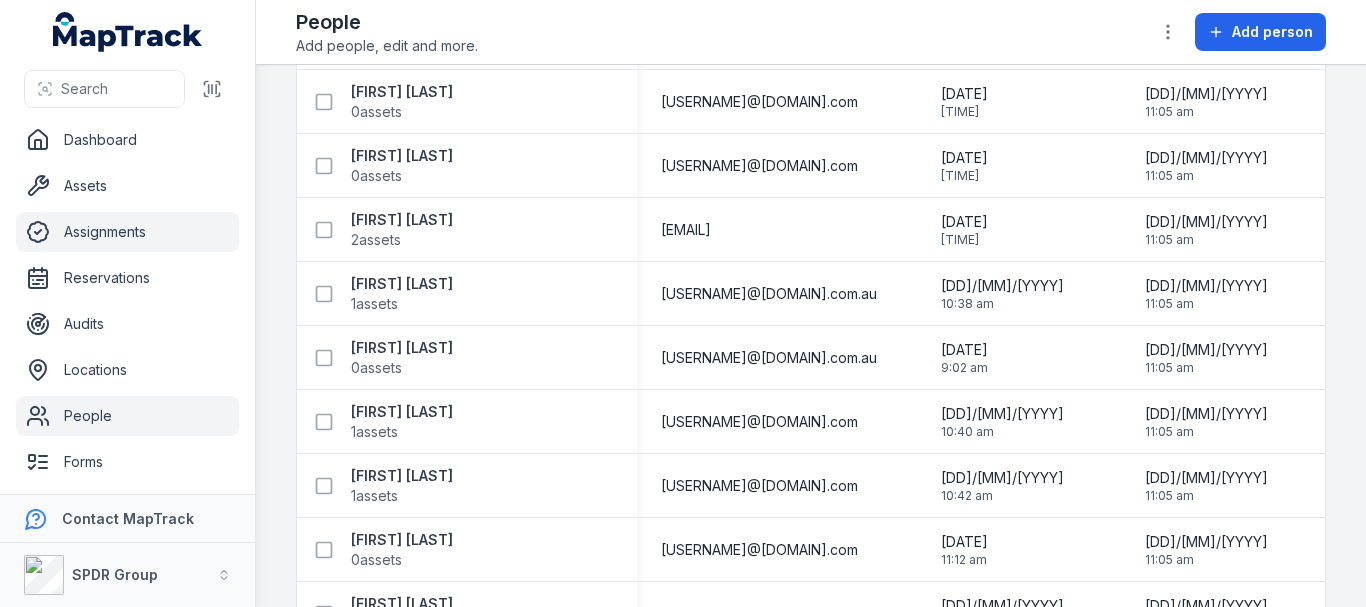click on "Assignments" at bounding box center (127, 232) 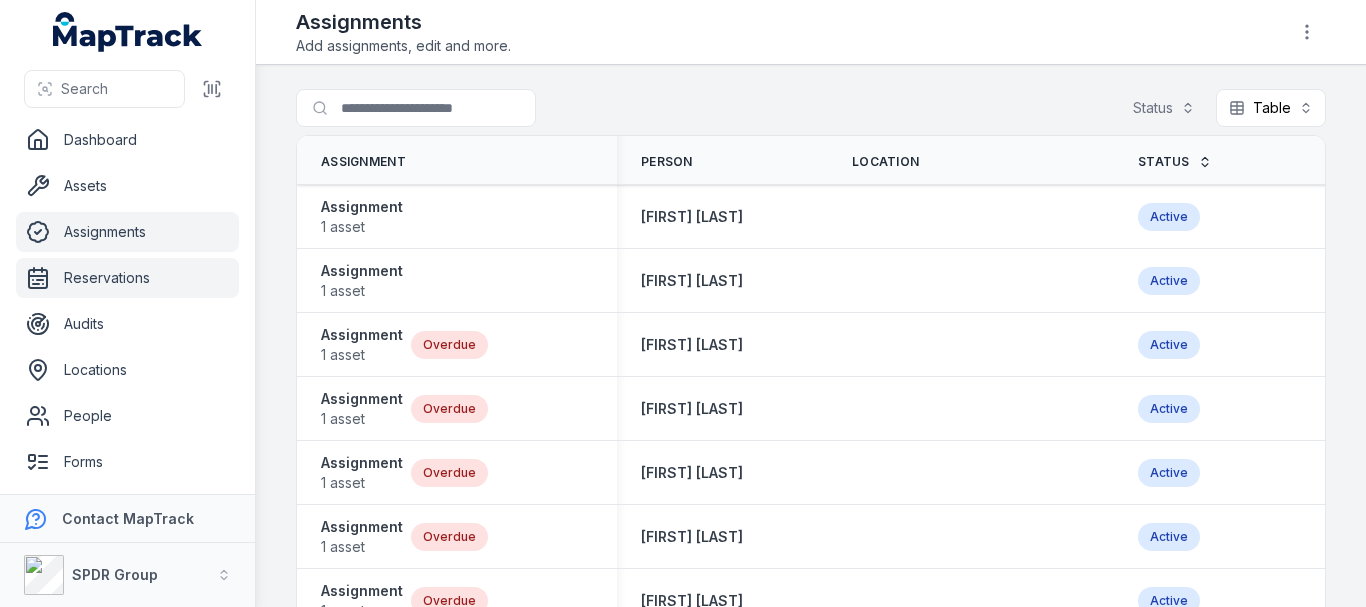 click on "Reservations" at bounding box center (127, 278) 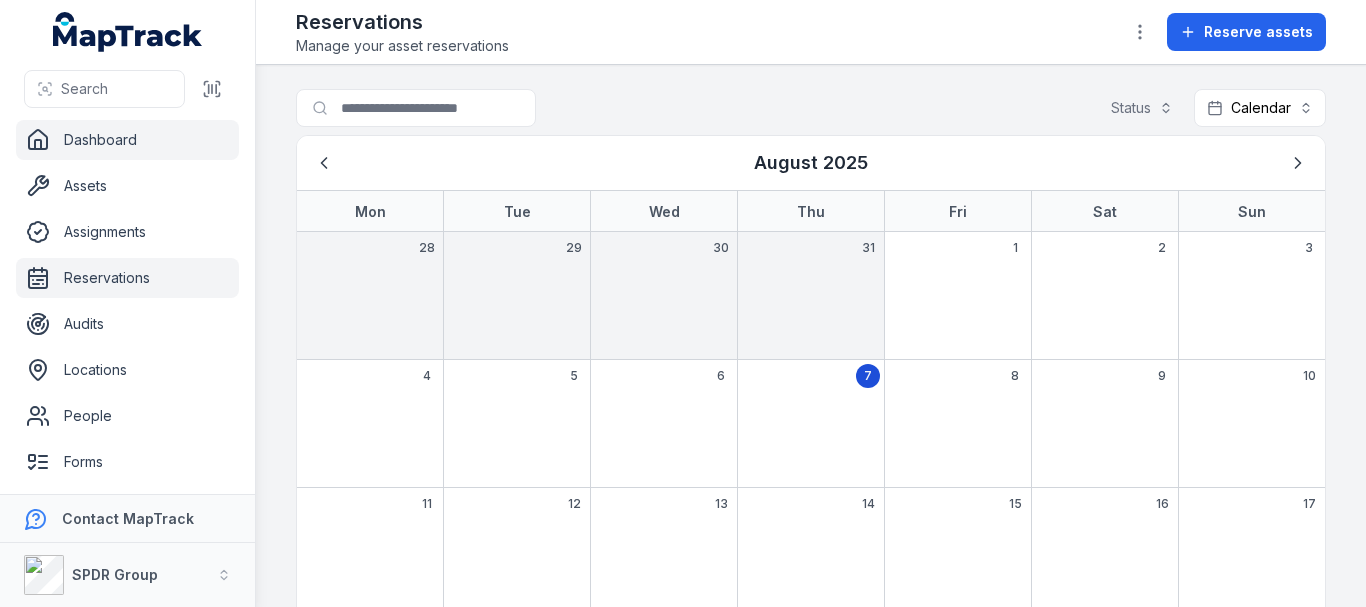 click on "Dashboard" at bounding box center [127, 140] 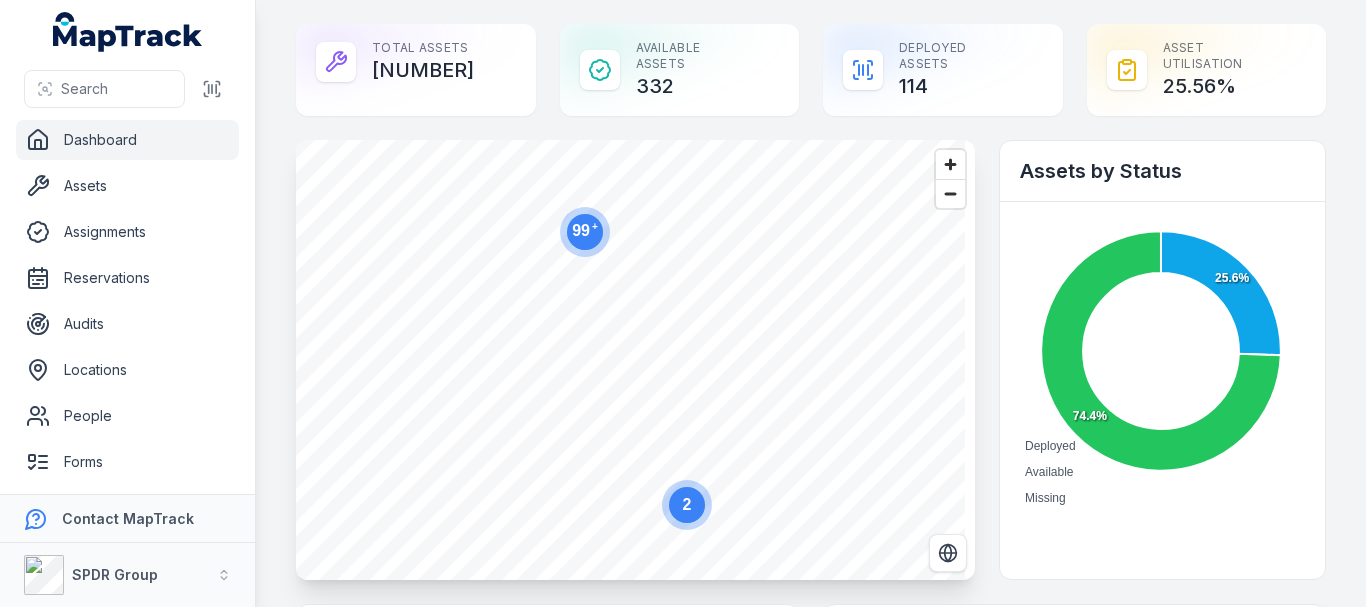 scroll, scrollTop: 500, scrollLeft: 0, axis: vertical 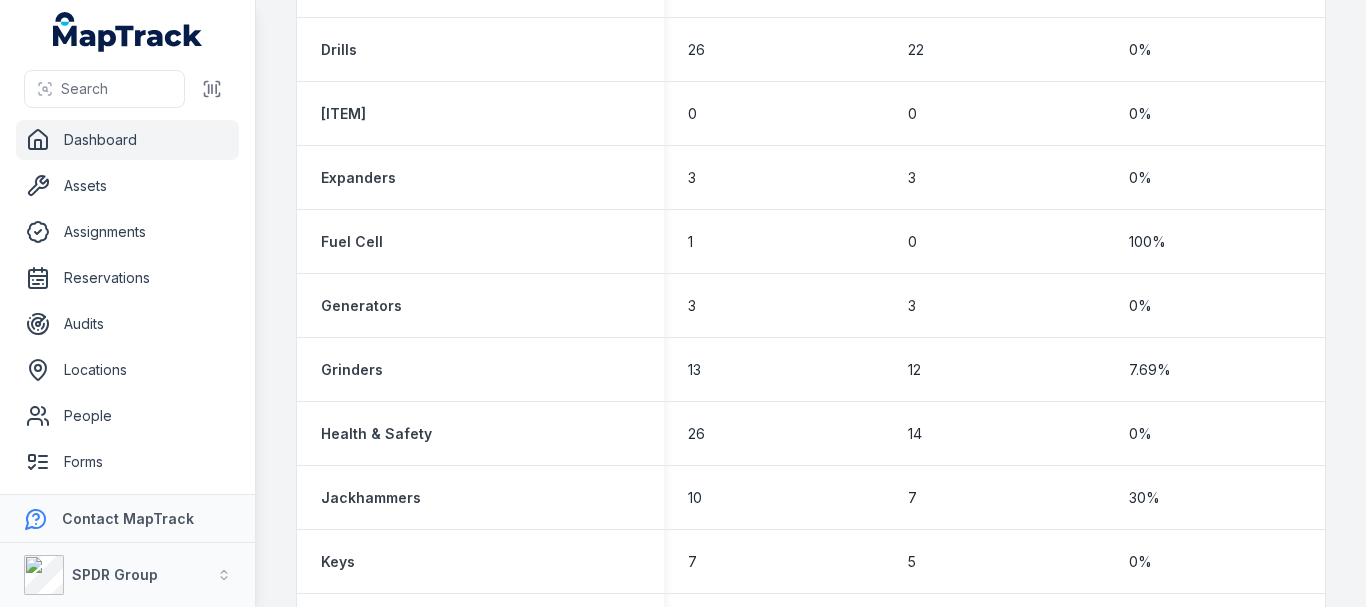 click on "Total Assets 446 Available Assets 332 Deployed Assets 114 Asset utilisation 25.56 % 99 +     2   Assets by Status Deployed Available Missing 25.6% 74.4% Available:  332 Available:  332 Available:  332 Latest Asset Updates B press tool    Returned   to   1) [NUMBER] [LAST] ([CATEGORY])  by  [FIRST] [LAST] [MONTH] [DAY] Pressure Washer   Assigned   to   [FIRST] [LAST]  by  [FIRST] [LAST] [MONTH] [DAY] 1 b press tool. 1 charging cradle. 1 battery. 15 mm, 20 mm, 25 mm 32m press heads   Assigned   to   [FIRST] [LAST]  by  [FIRST] [LAST] [MONTH] [DAY] Washington Manometer   Returned   to   1) Projects Shed  by  [FIRST] [LAST] [MONTH] [DAY] Stihl demo saw   Returned   to   1) [NUMBER] [LAST] ([CATEGORY])  by  [FIRST] [LAST] [MONTH] [DAY] 1TX-6SI (#11)   Returned   to   1) Projects Shed  by  [FIRST] [LAST] [MONTH] [DAY] Bucket Pump   Returned   to   1) Projects Shed  by  [FIRST] [LAST] [MONTH] [DAY] 2 batteries. 1 charging port. 1 drive unit. 1 X 15. 1 X 20. 1x25 heads    Returned   to   1) Projects Shed  by  [FIRST] [LAST] [MONTH] [DAY]   Returned   to" at bounding box center [811, 303] 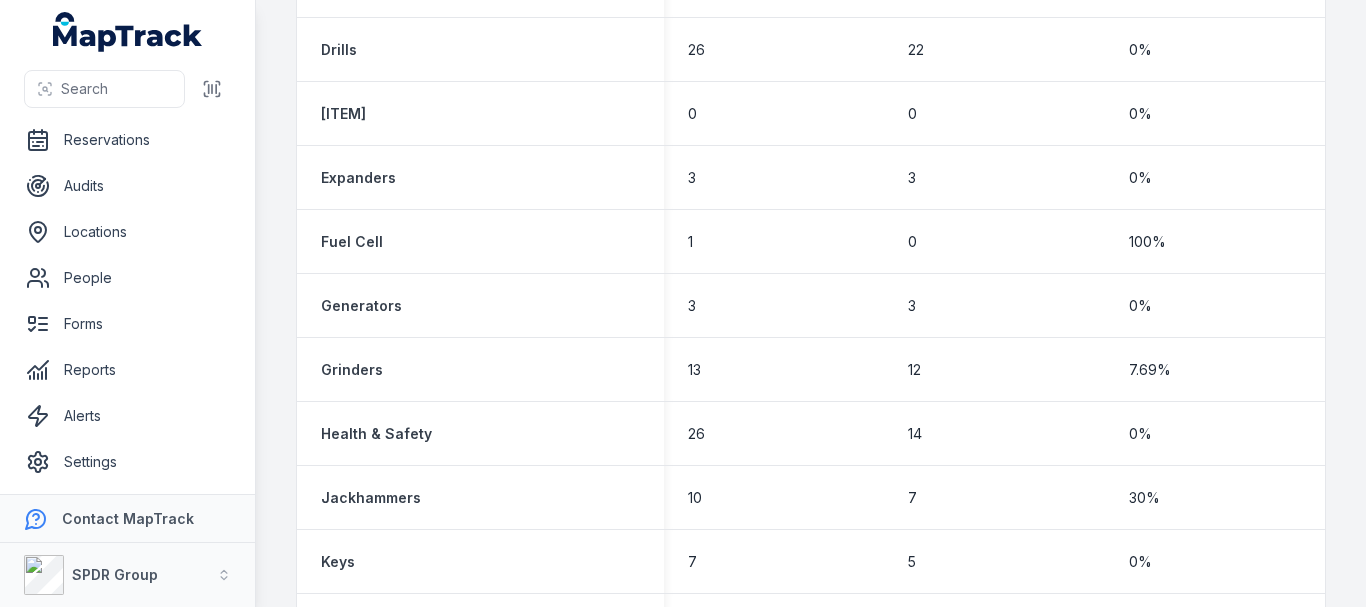 click on "Dashboard Assets Assignments Reservations Audits Locations People Forms Reports Alerts Settings" at bounding box center (127, 232) 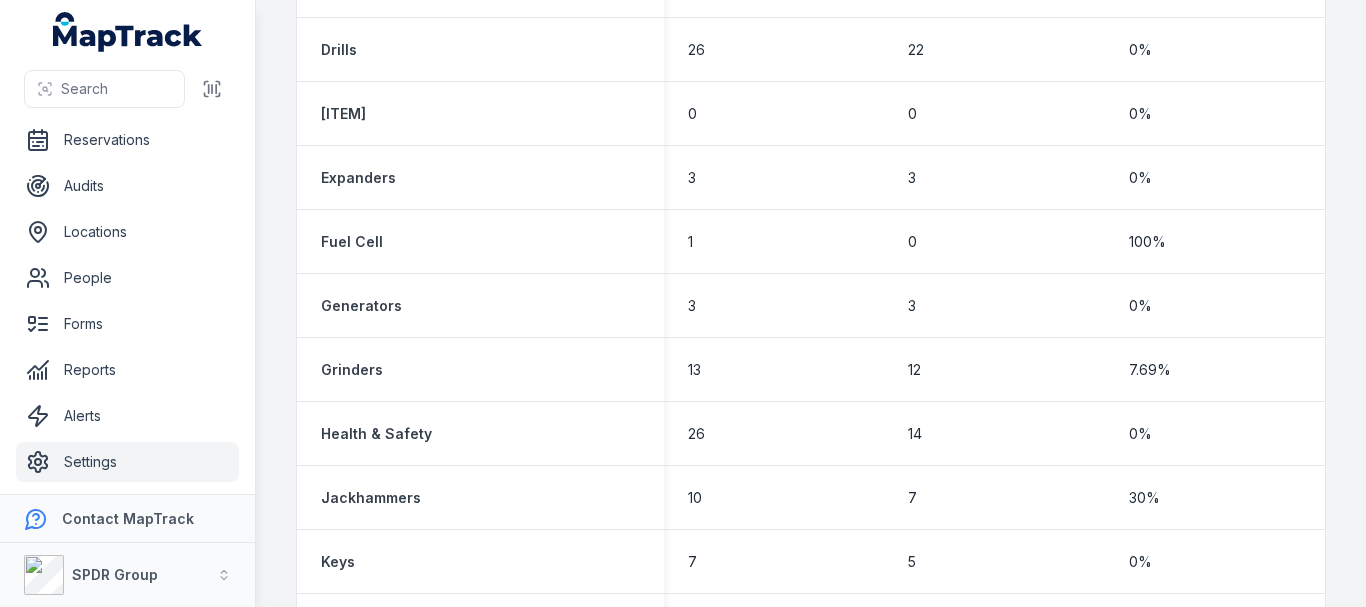 click on "Settings" at bounding box center [127, 462] 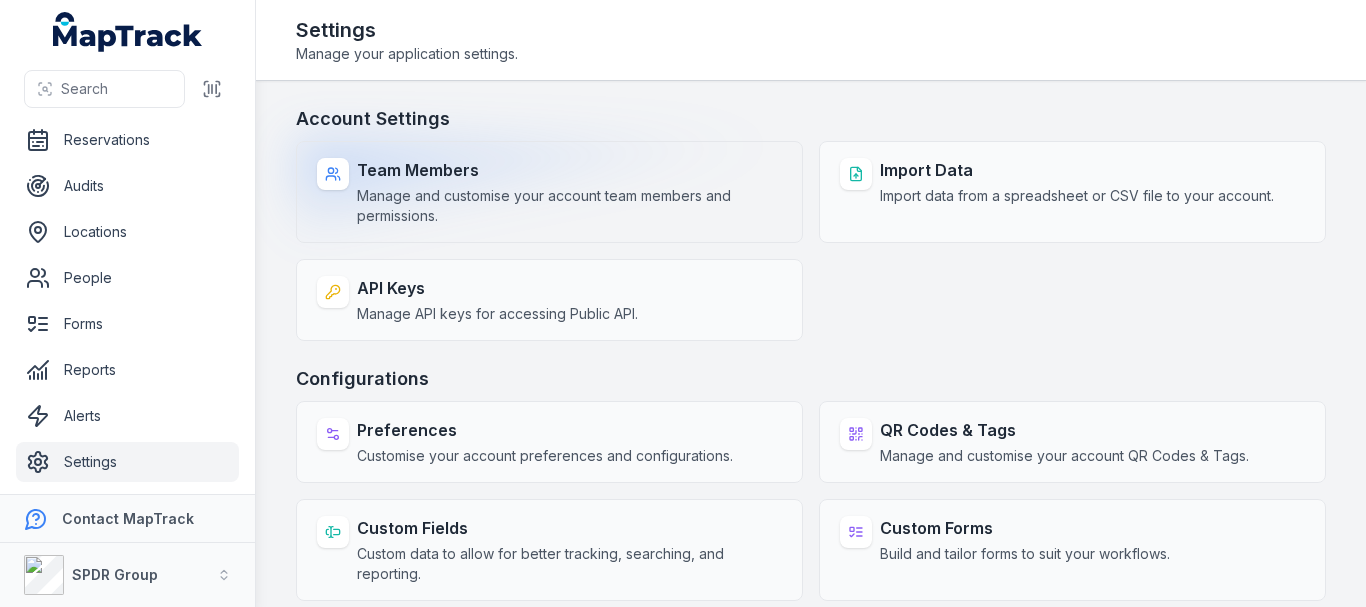 click on "Manage and customise your account team members and permissions." at bounding box center [569, 206] 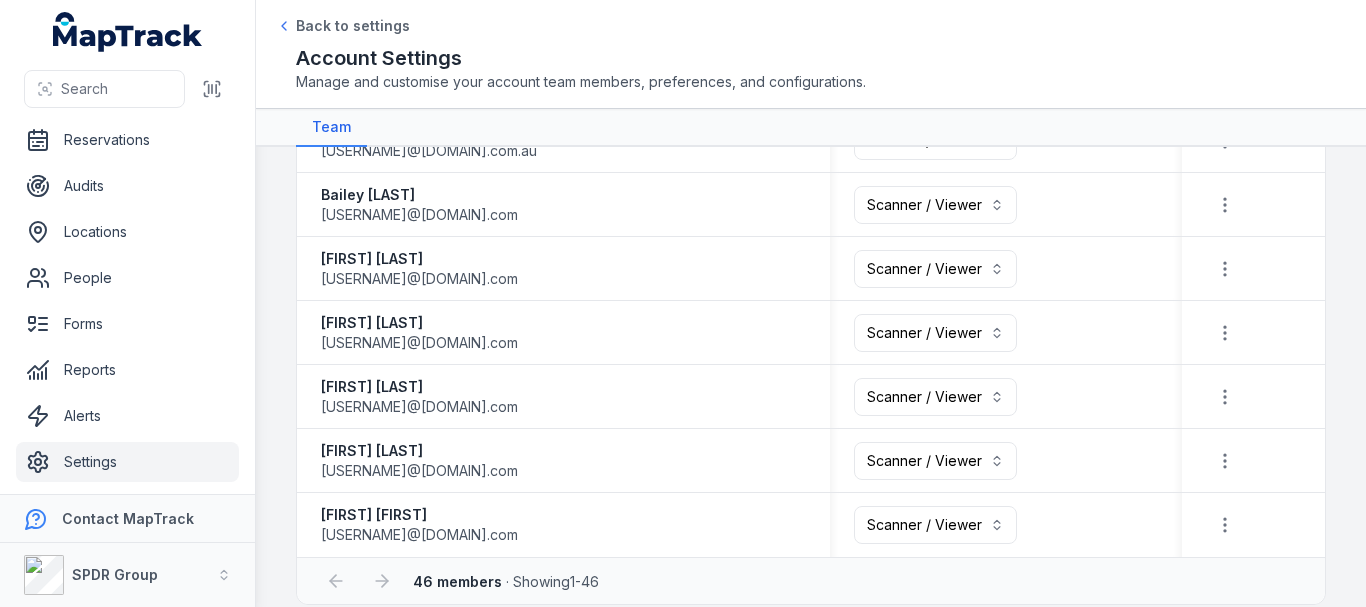 scroll, scrollTop: 2676, scrollLeft: 0, axis: vertical 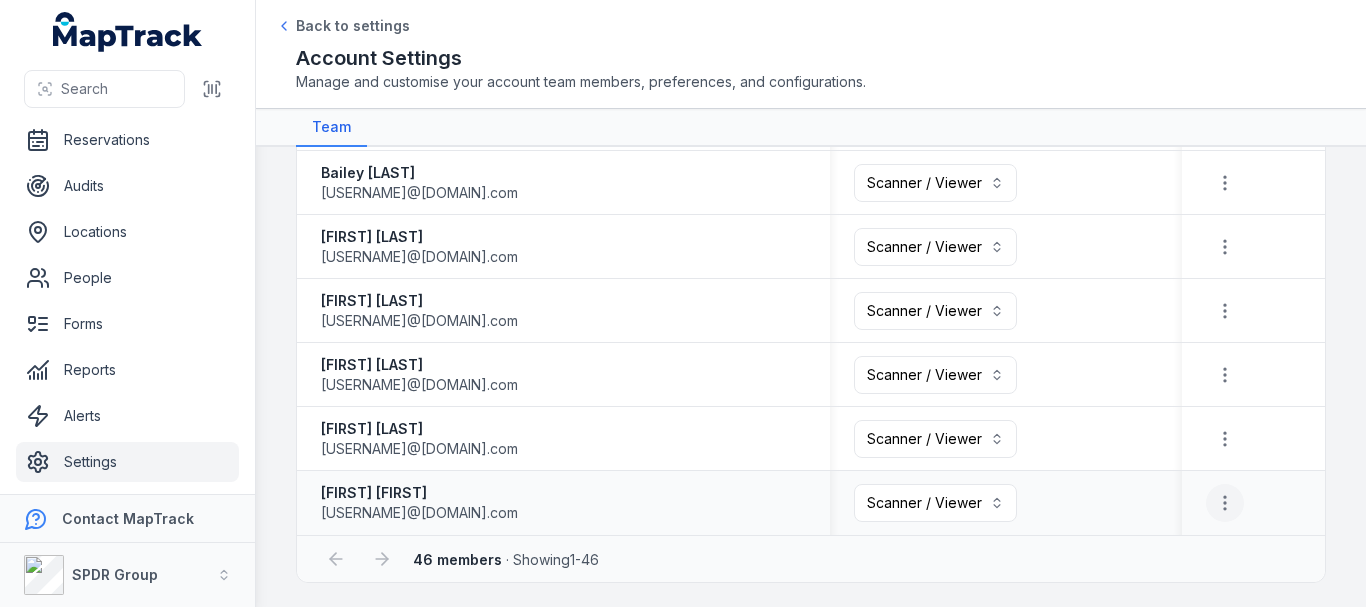click 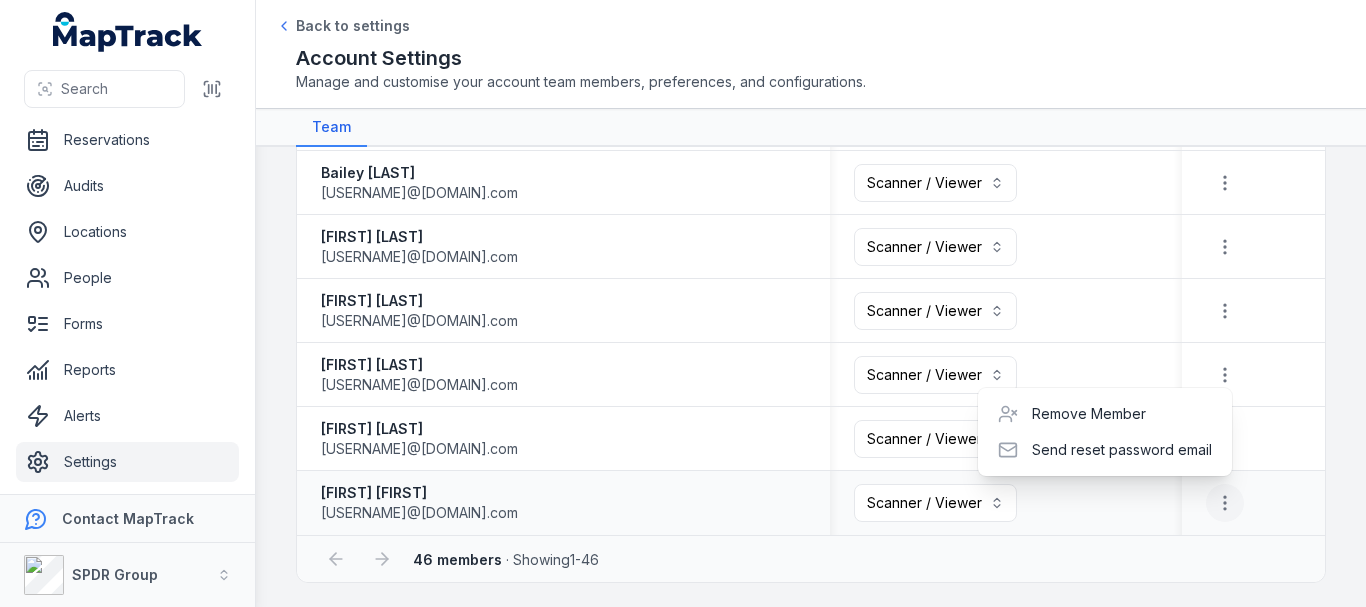 click 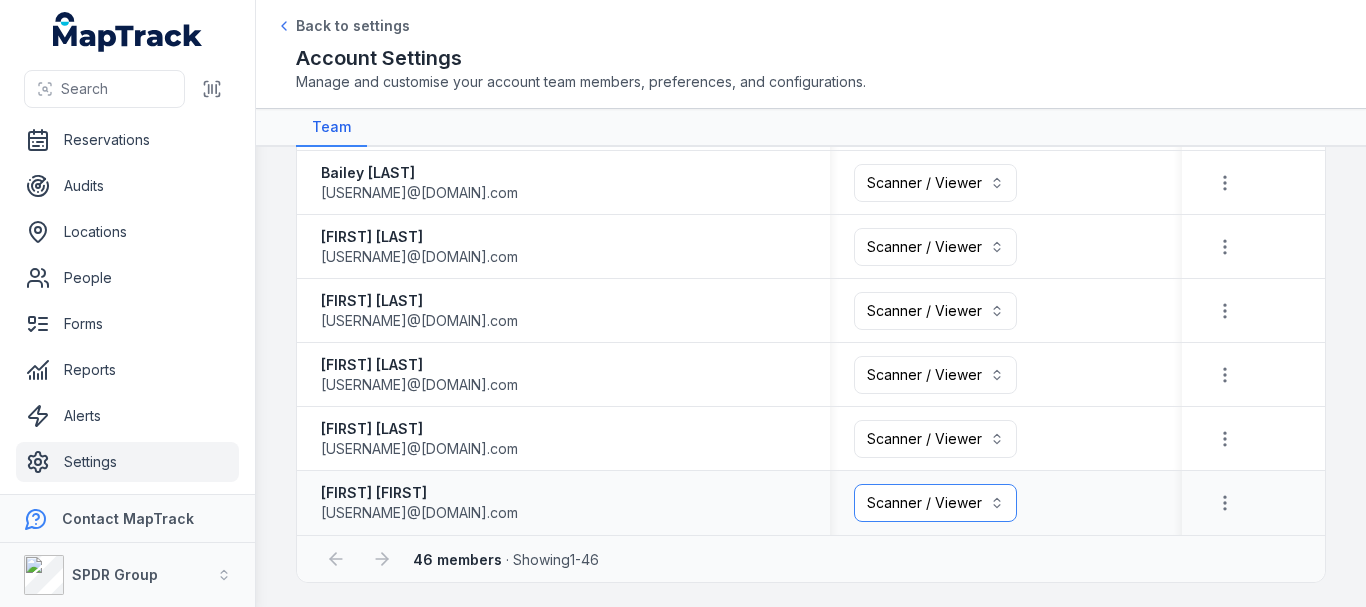 click on "[ITEM] / [CODE]" at bounding box center [935, 503] 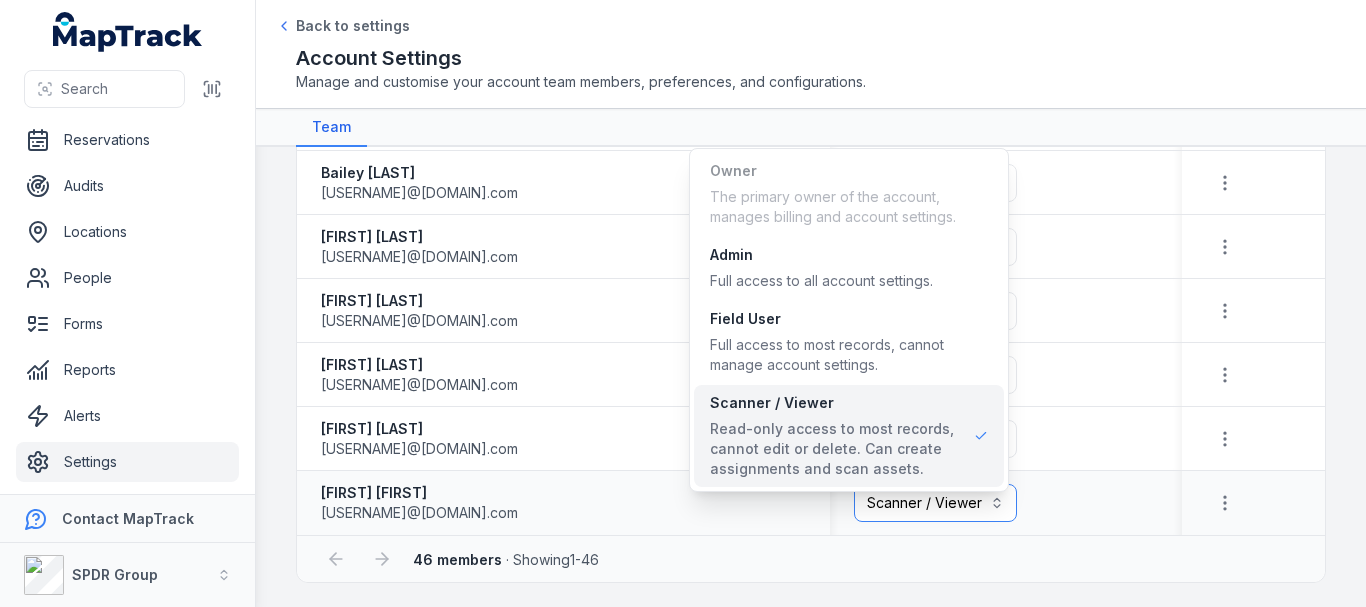 click on "[ITEM] / [CODE]" at bounding box center [935, 503] 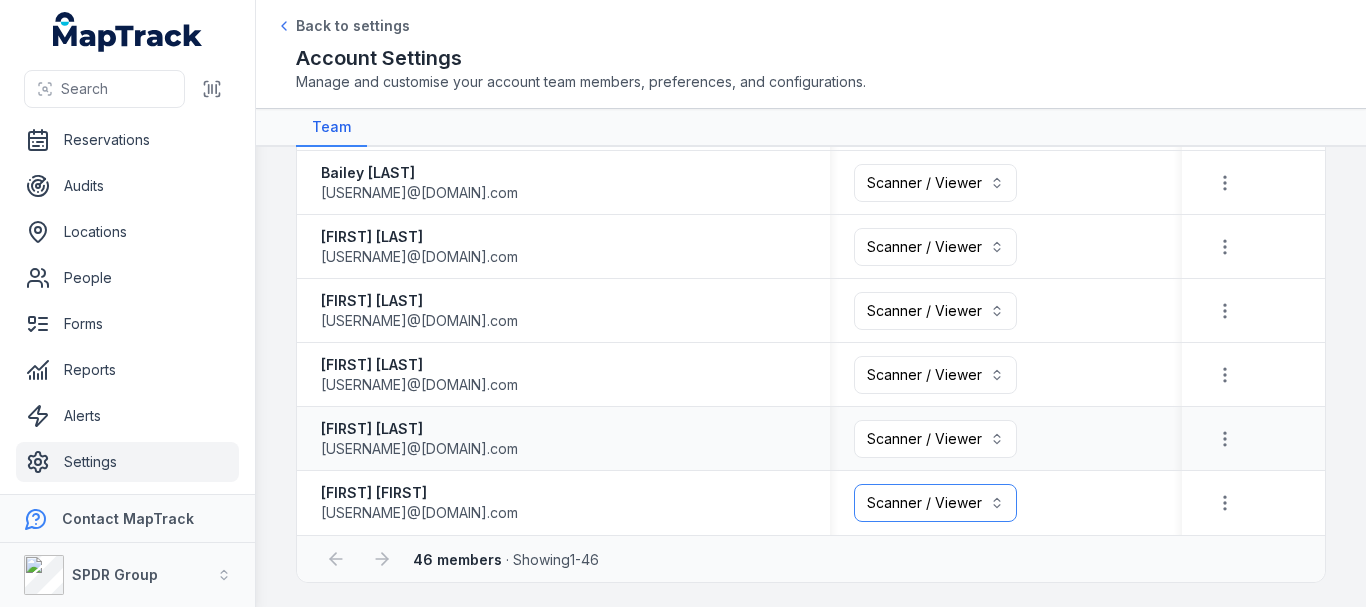 type 